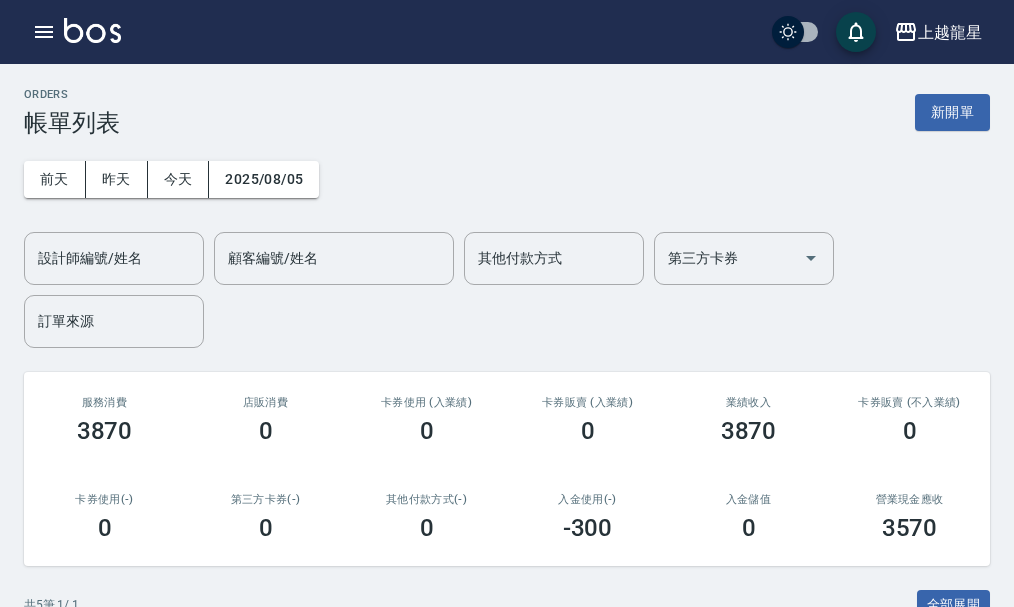 scroll, scrollTop: 0, scrollLeft: 0, axis: both 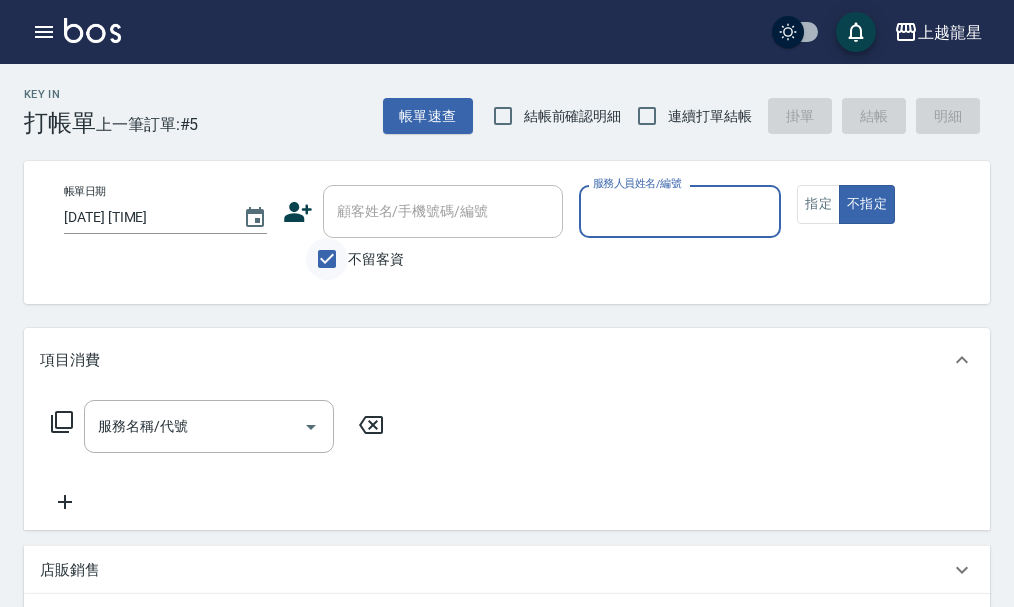 click on "不留客資" at bounding box center [327, 259] 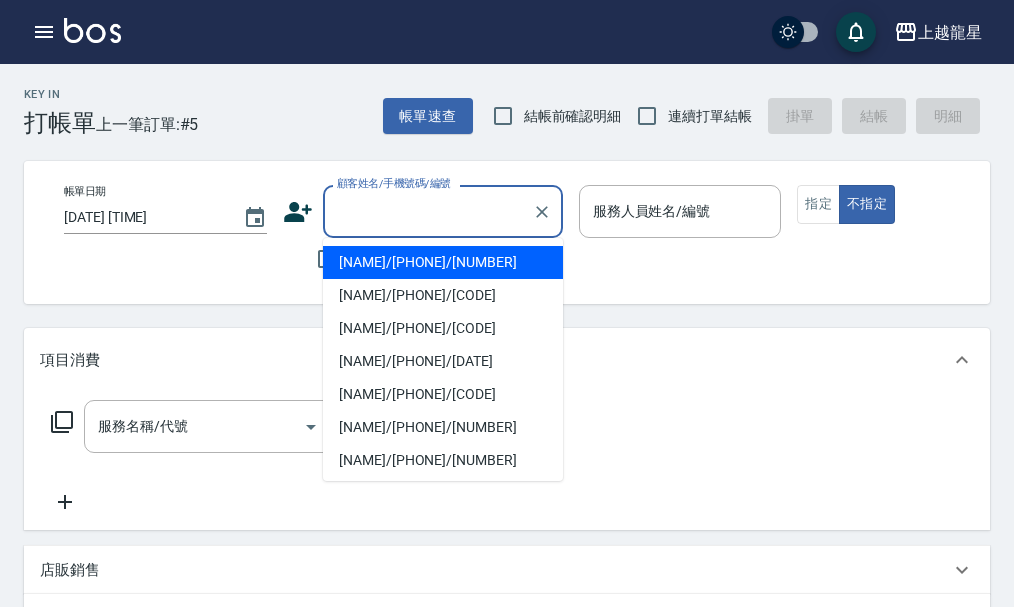 click on "顧客姓名/手機號碼/編號" at bounding box center (428, 211) 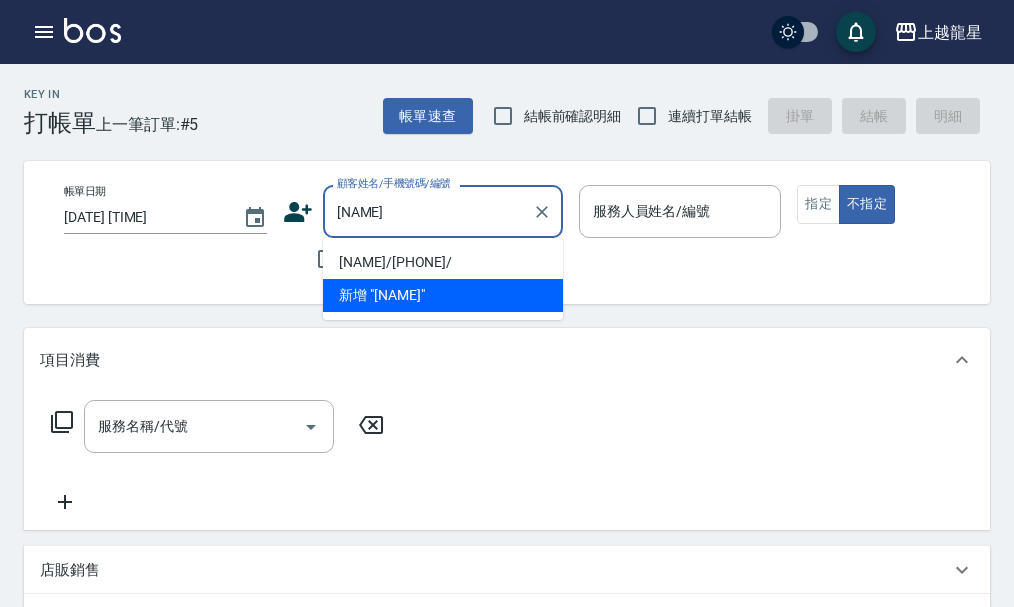 click on "[NAME]/[PHONE]/" at bounding box center [443, 262] 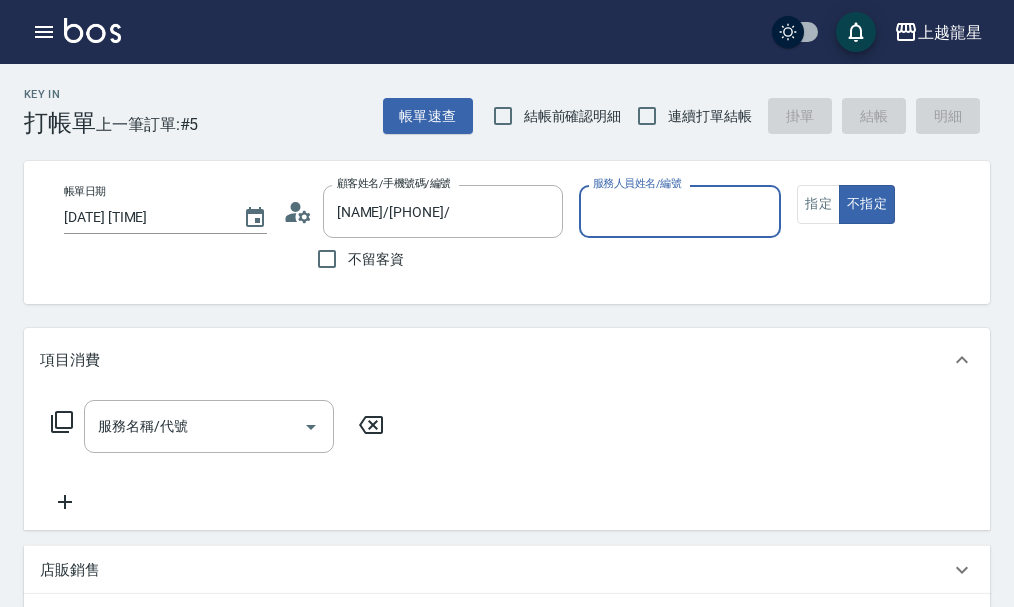 click on "服務人員姓名/編號" at bounding box center (680, 211) 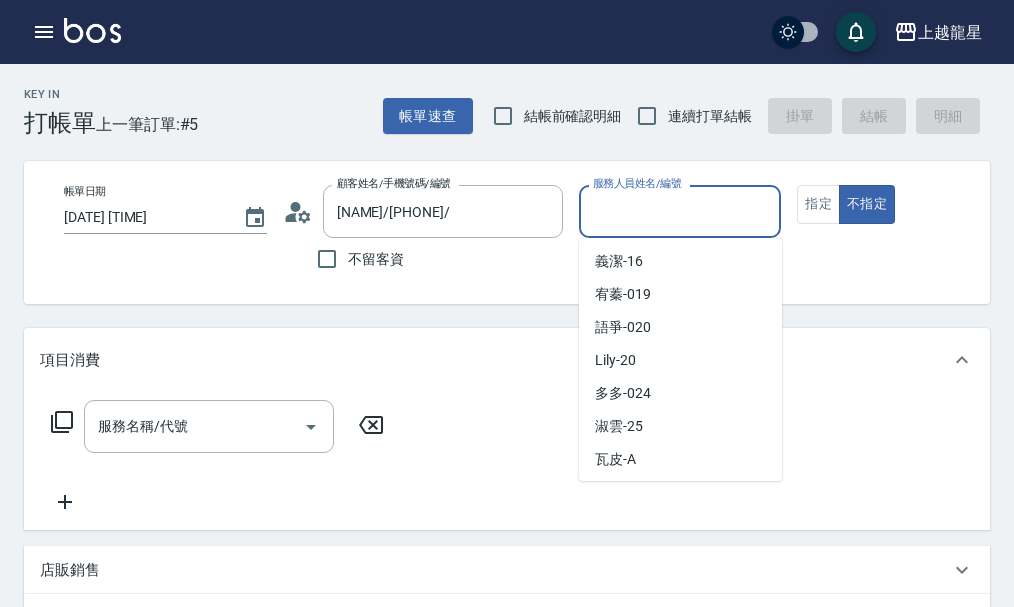 scroll, scrollTop: 367, scrollLeft: 0, axis: vertical 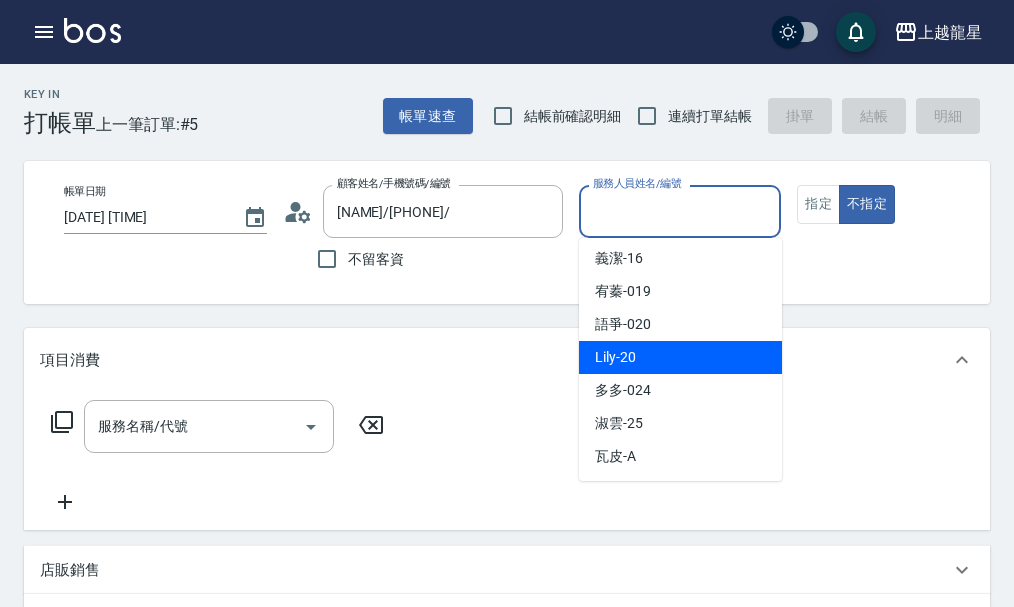 click on "Lily -20" at bounding box center [680, 357] 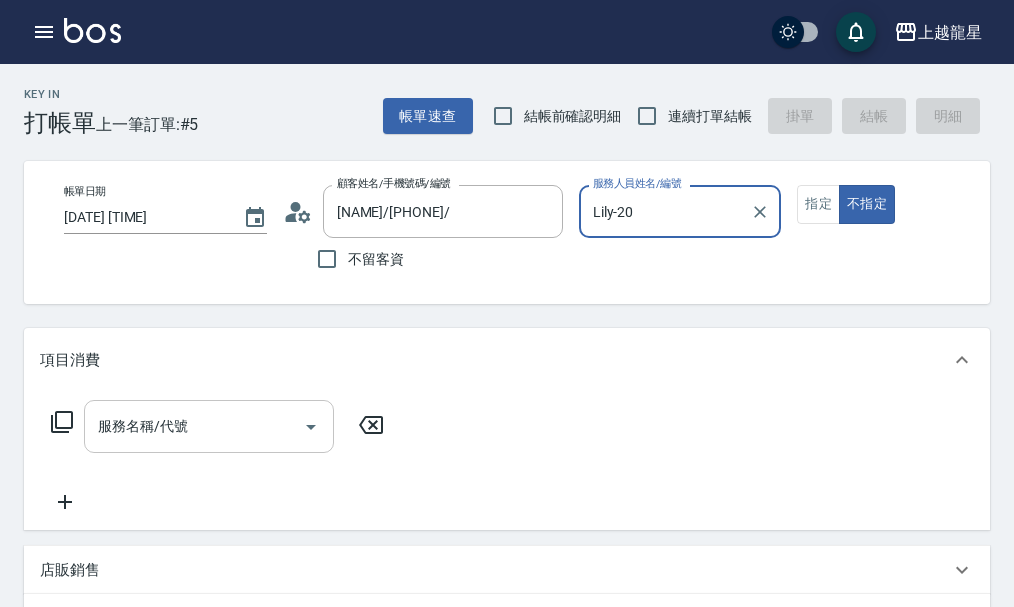 click on "服務名稱/代號" at bounding box center (194, 426) 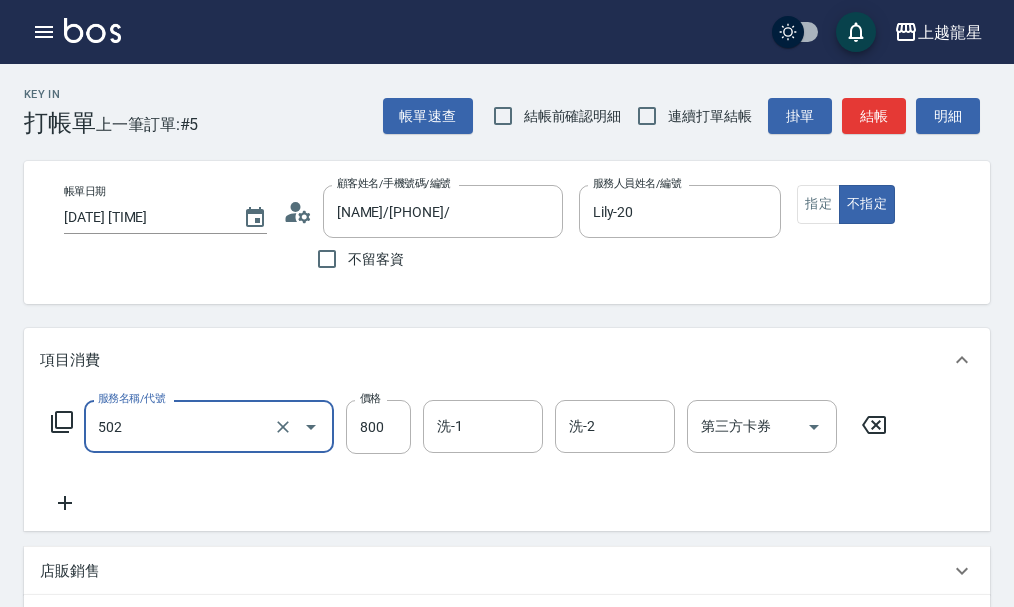 type on "頭皮果酸([NUMBER])" 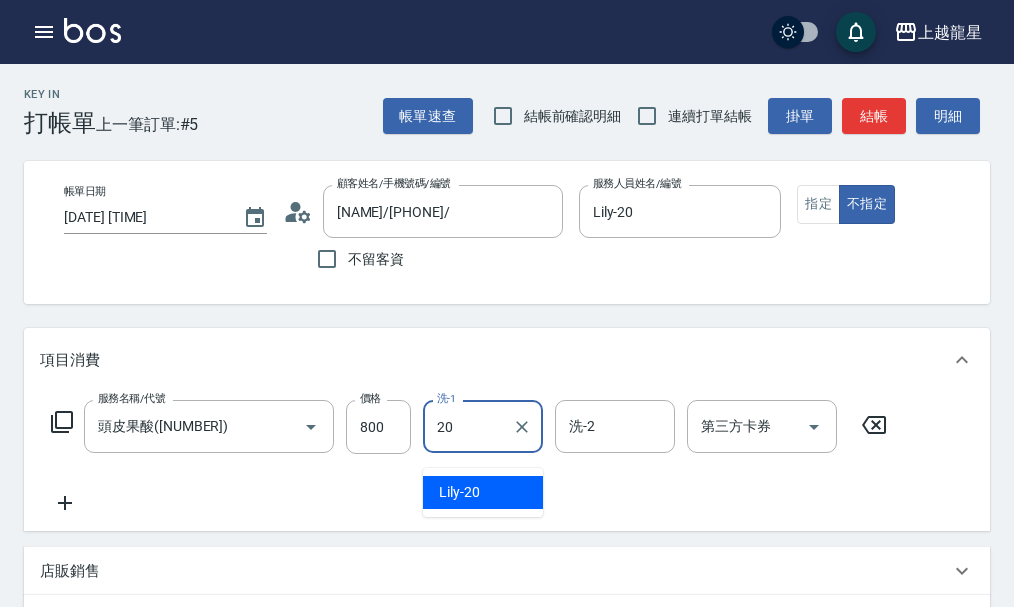 type on "Lily-20" 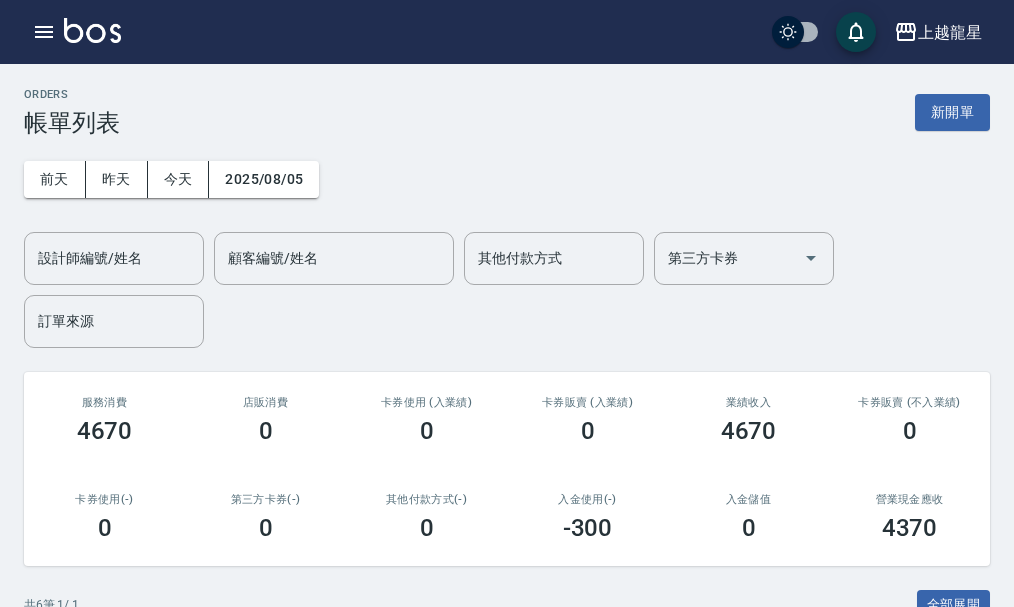 click at bounding box center (92, 30) 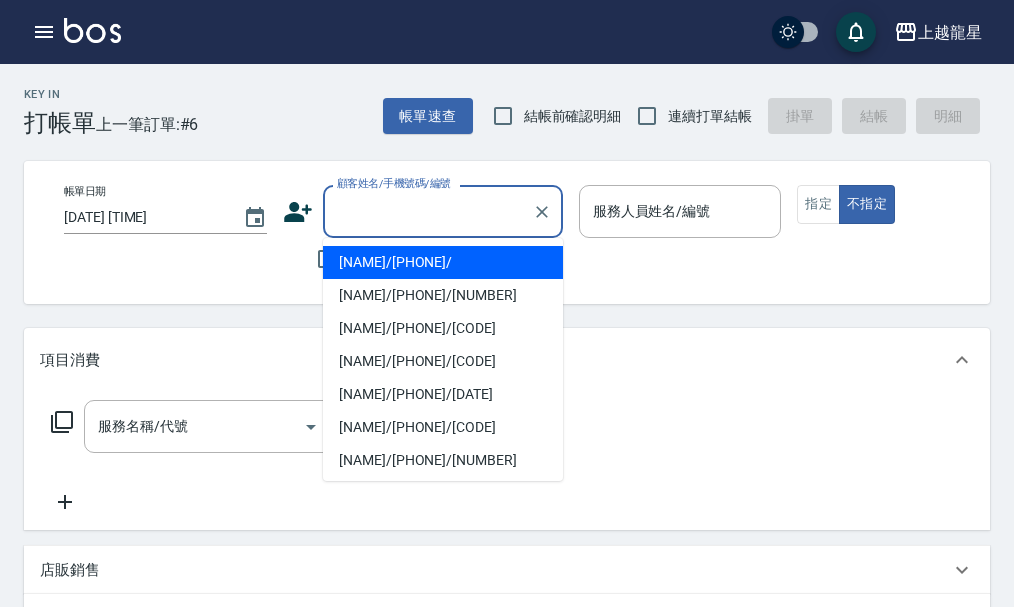 click on "顧客姓名/手機號碼/編號" at bounding box center (428, 211) 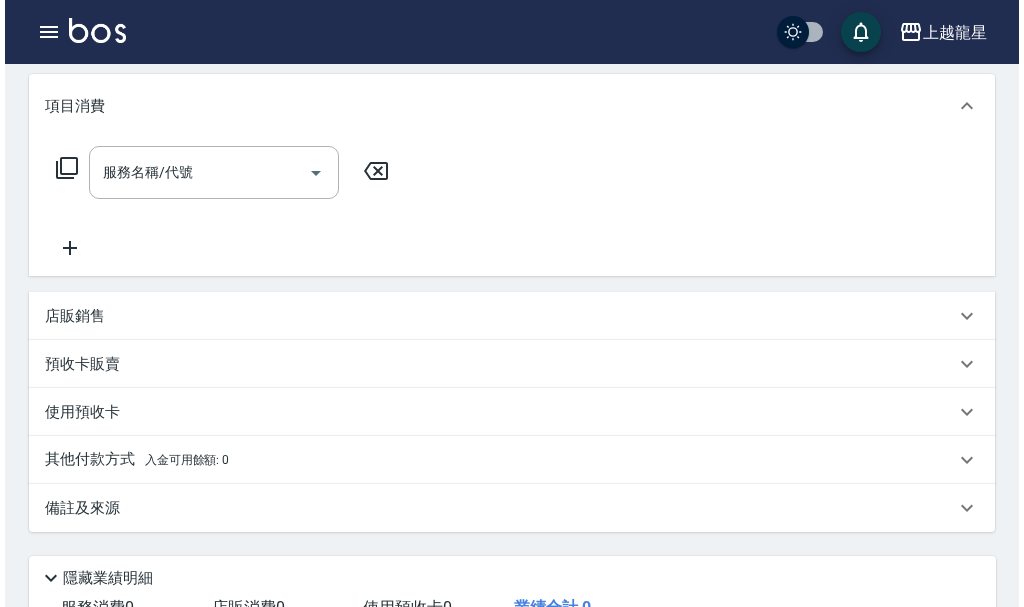 scroll, scrollTop: 100, scrollLeft: 0, axis: vertical 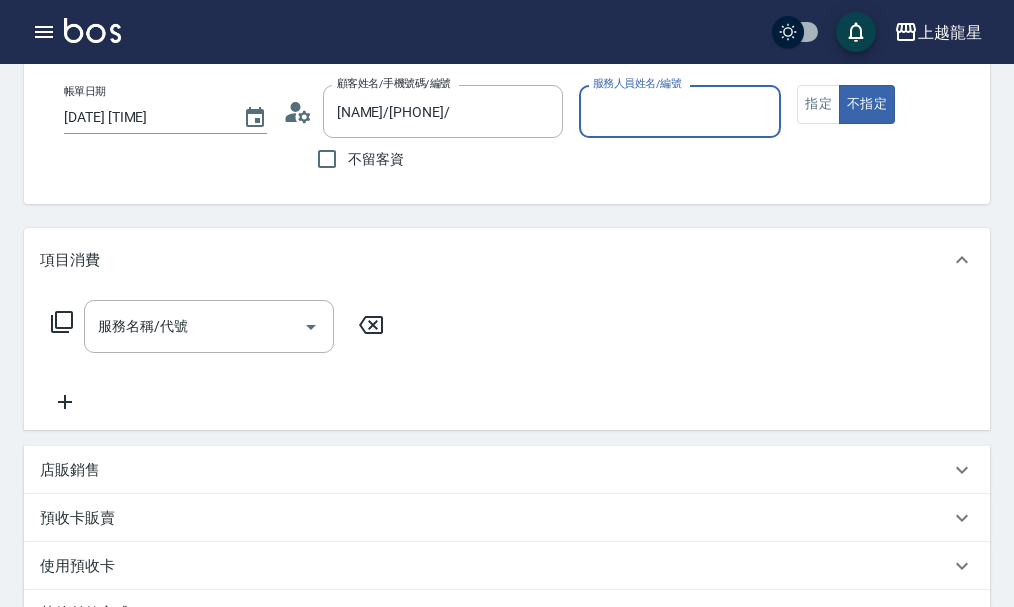 click 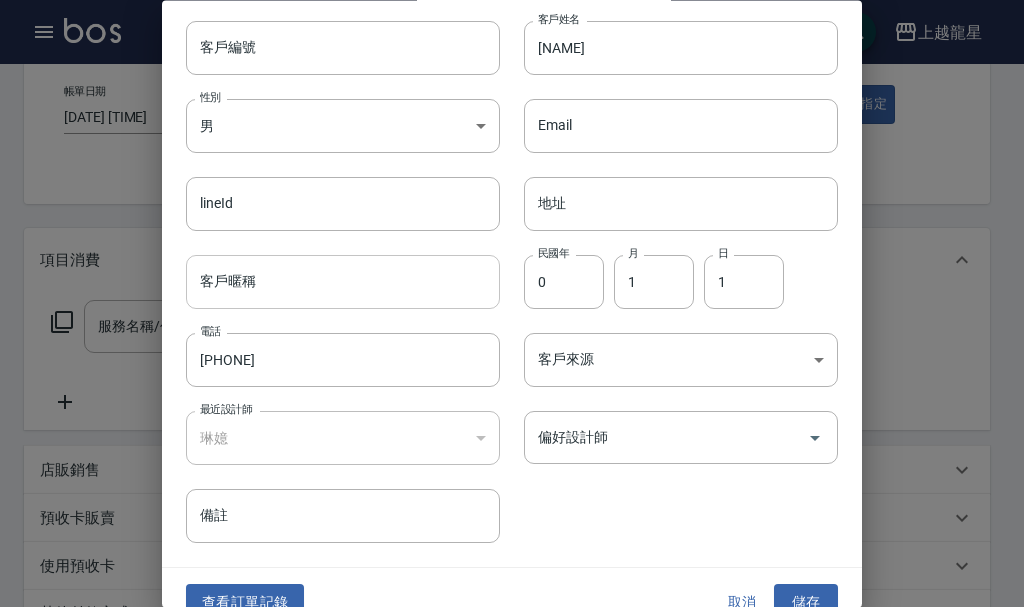 scroll, scrollTop: 86, scrollLeft: 0, axis: vertical 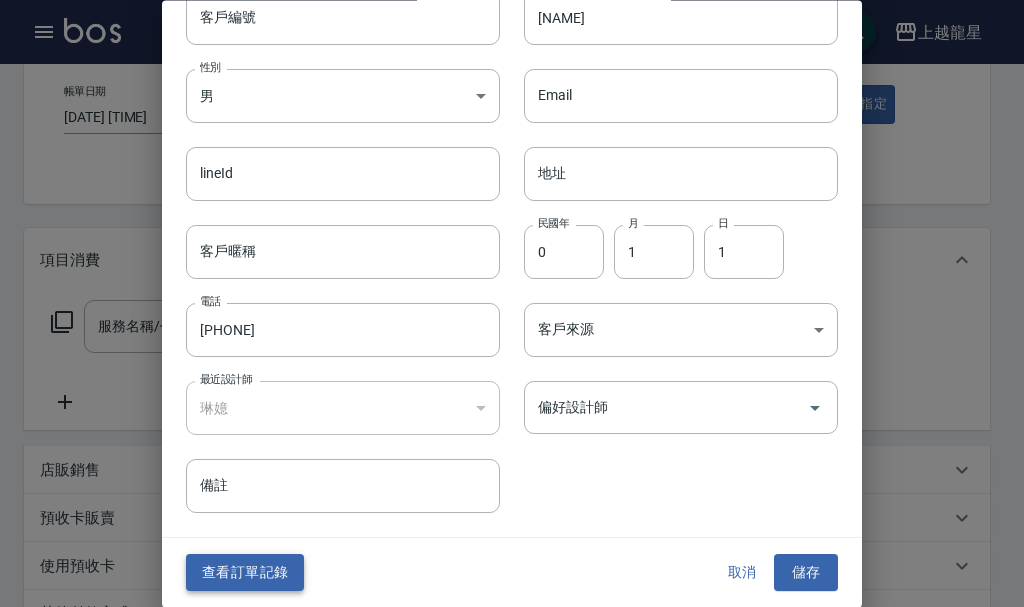 click on "查看訂單記錄" at bounding box center [245, 573] 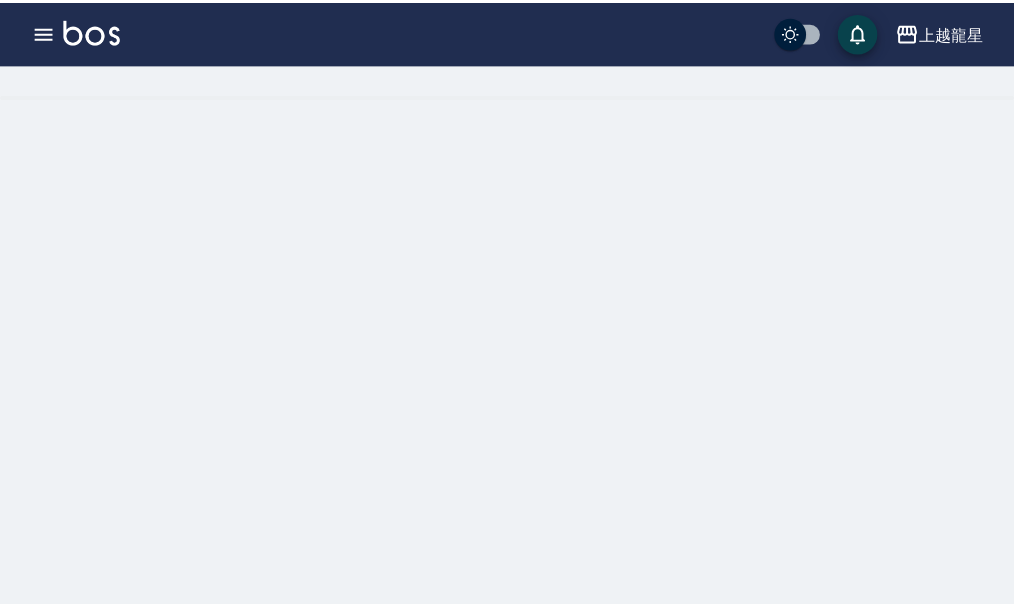 scroll, scrollTop: 0, scrollLeft: 0, axis: both 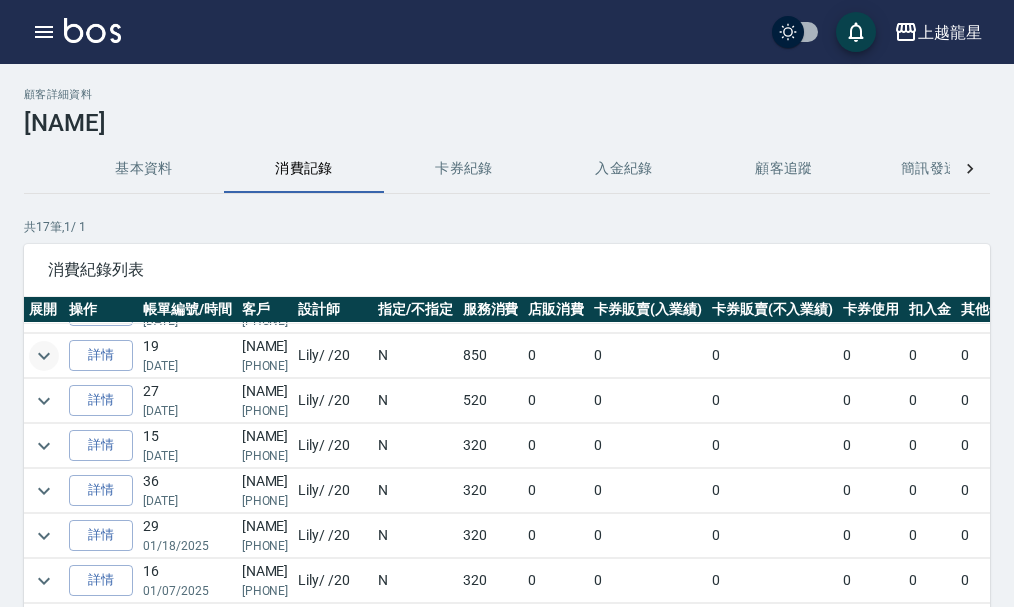 click 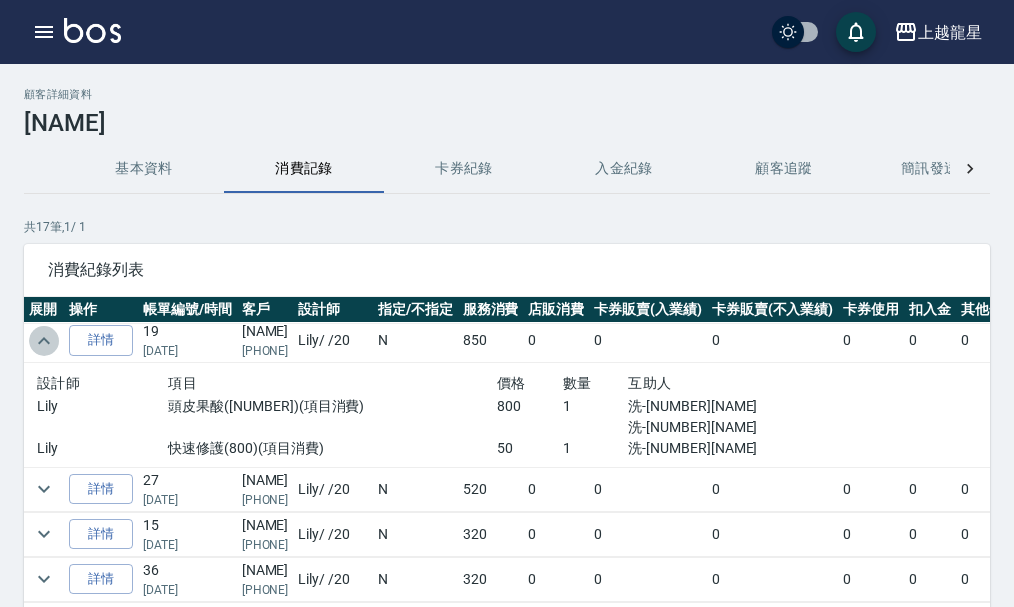click 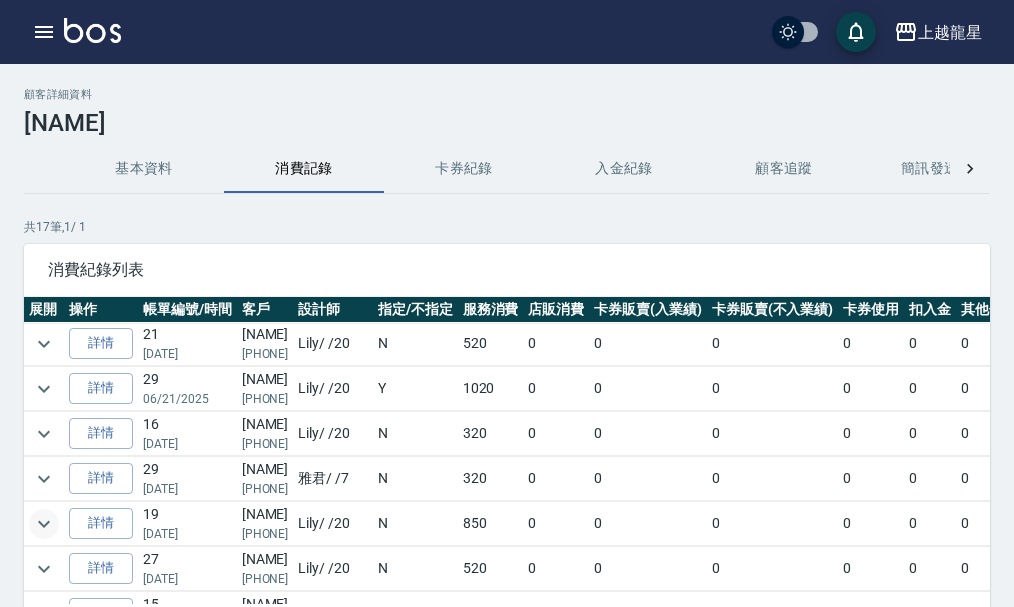 scroll, scrollTop: 99, scrollLeft: 0, axis: vertical 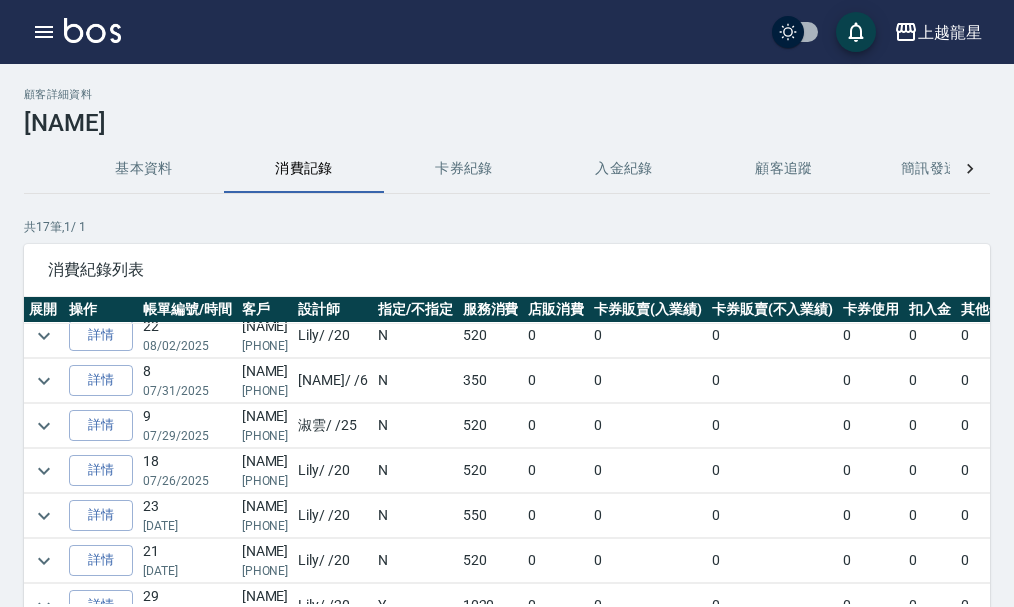 click at bounding box center (92, 30) 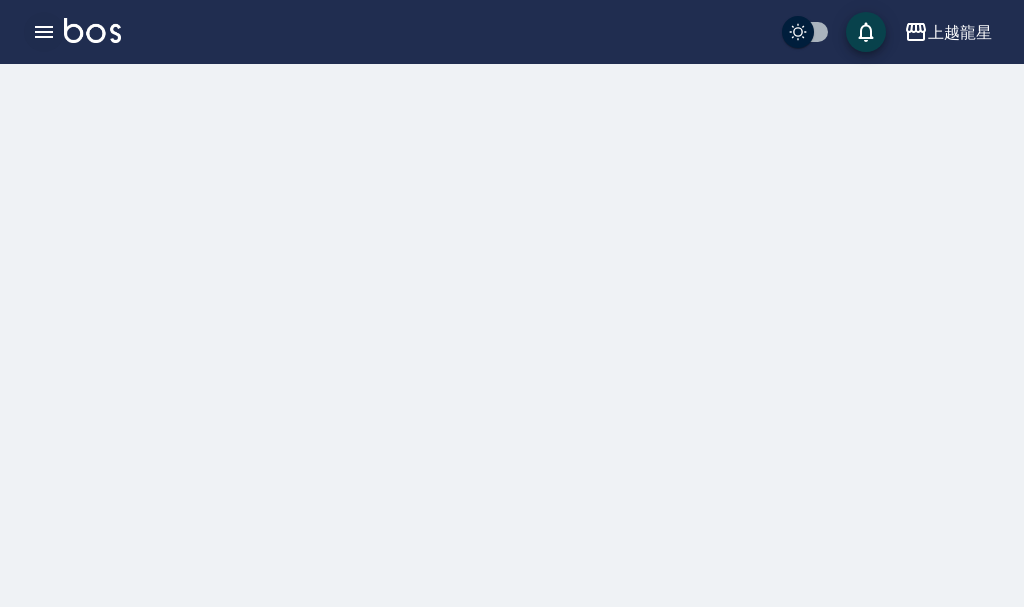 click at bounding box center (44, 32) 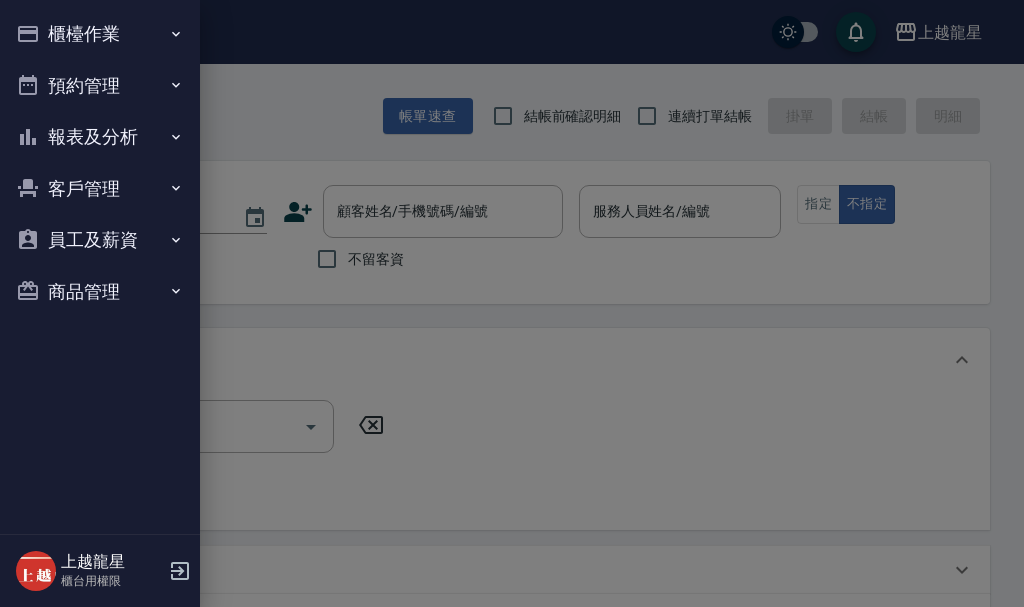 click on "櫃檯作業" at bounding box center (100, 34) 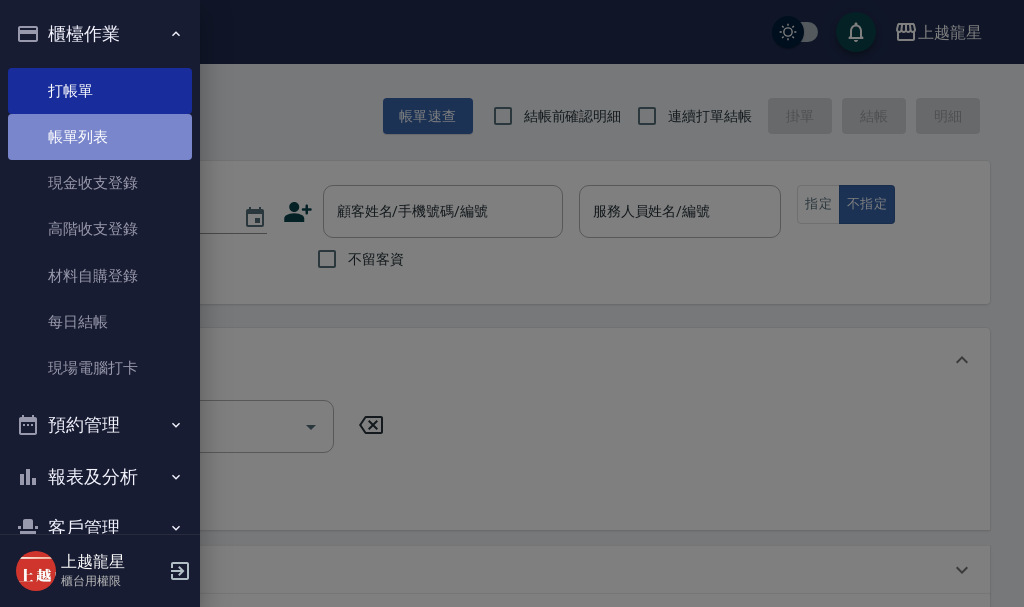 click on "帳單列表" at bounding box center (100, 137) 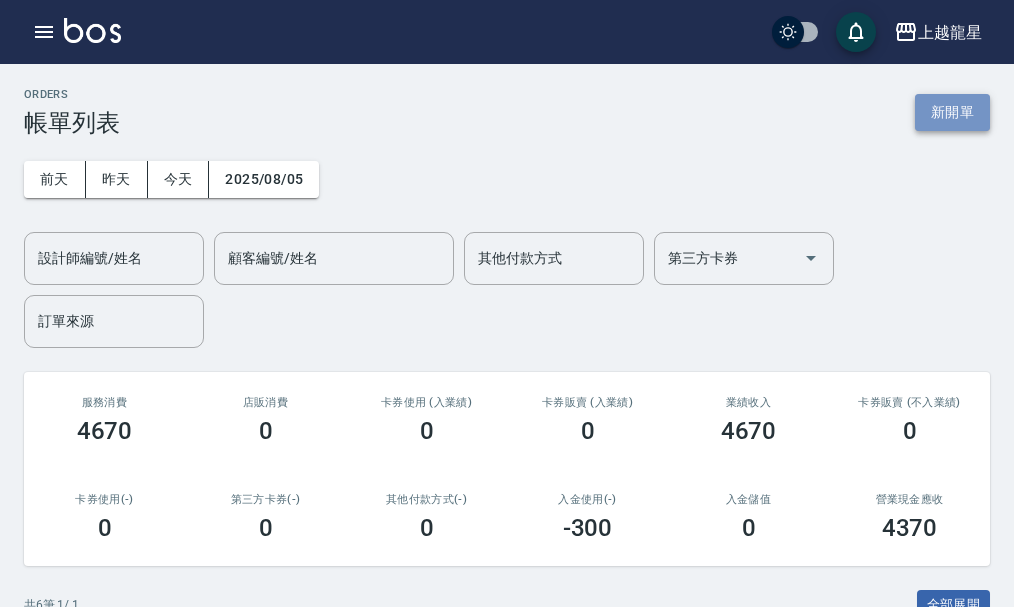click on "新開單" at bounding box center [952, 112] 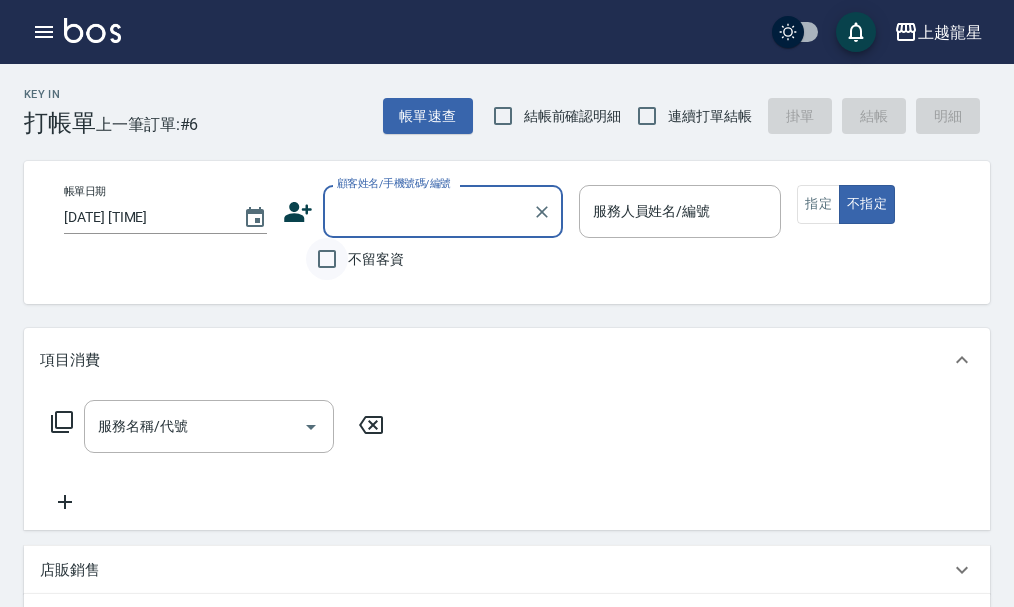 type on "ㄗ" 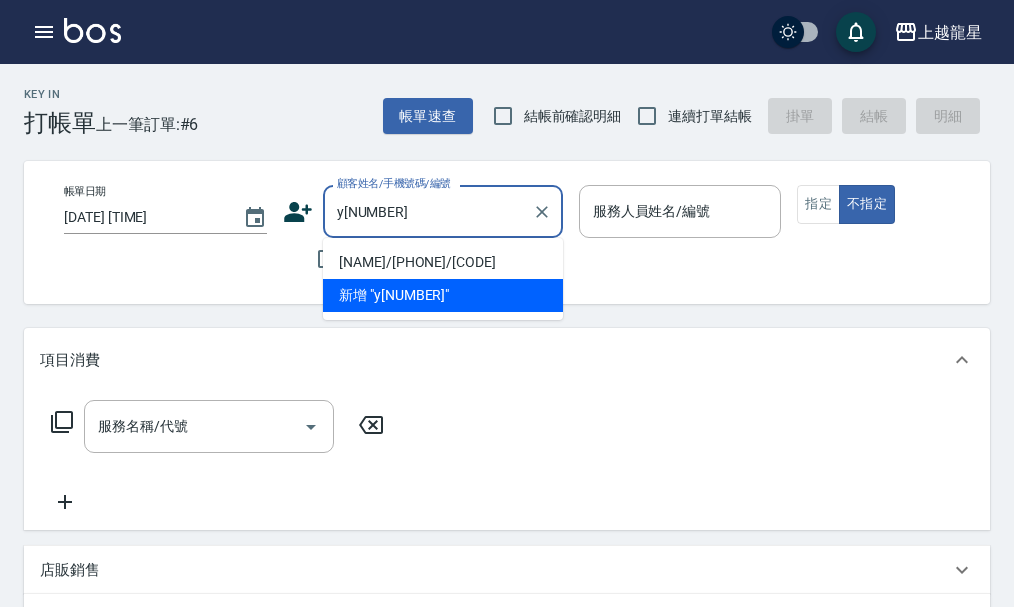 click on "[NAME]/[PHONE]/[CODE]" at bounding box center (443, 262) 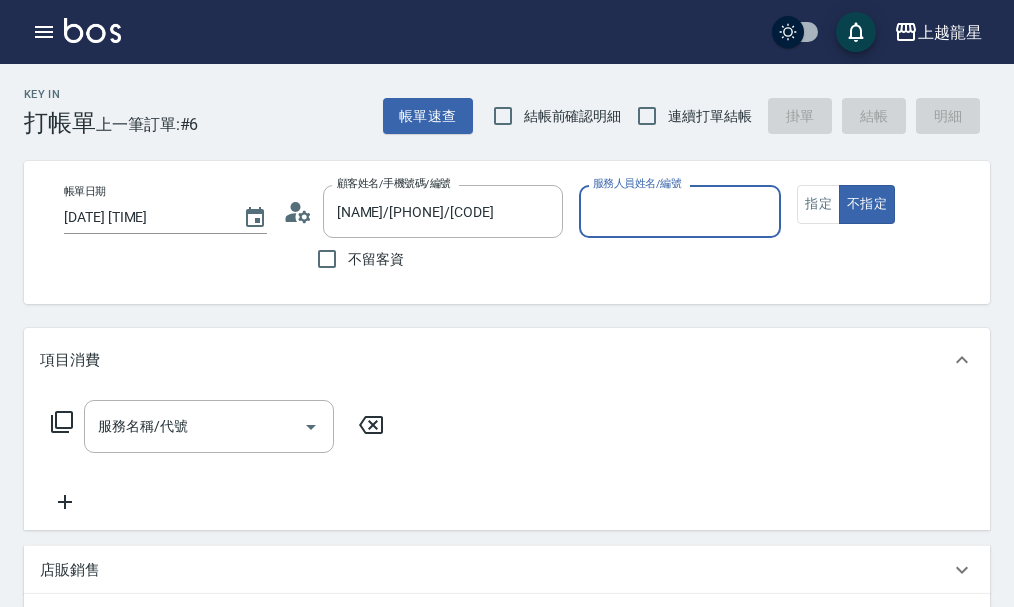 type on "淑雲-25" 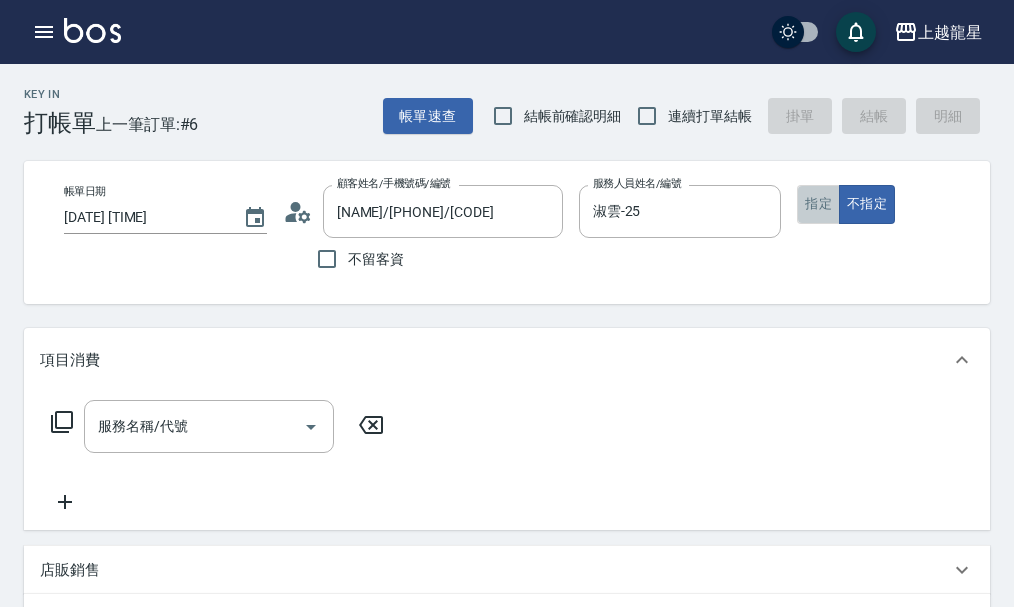 click on "指定" at bounding box center [818, 204] 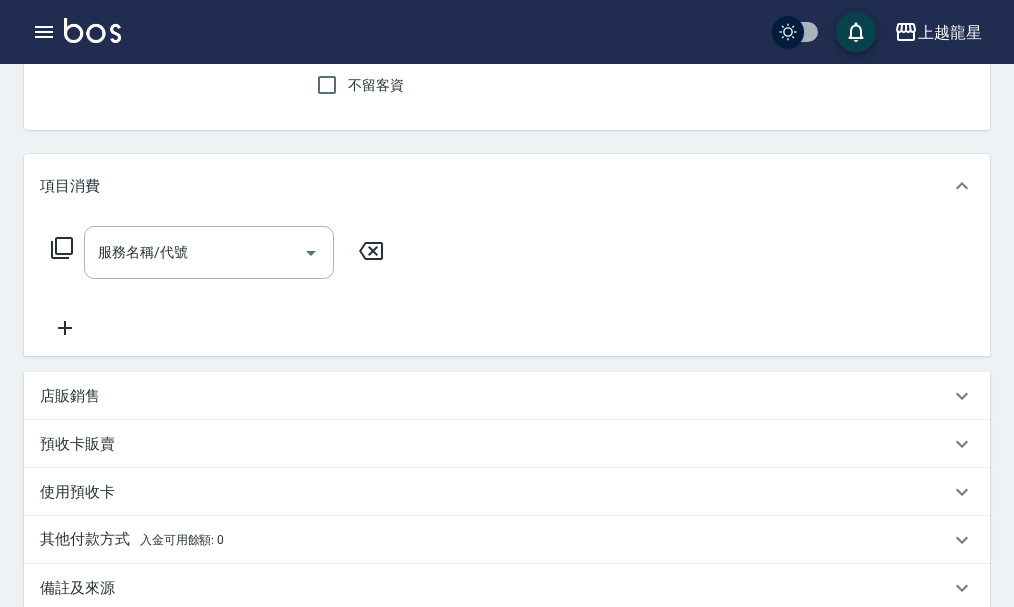 scroll, scrollTop: 200, scrollLeft: 0, axis: vertical 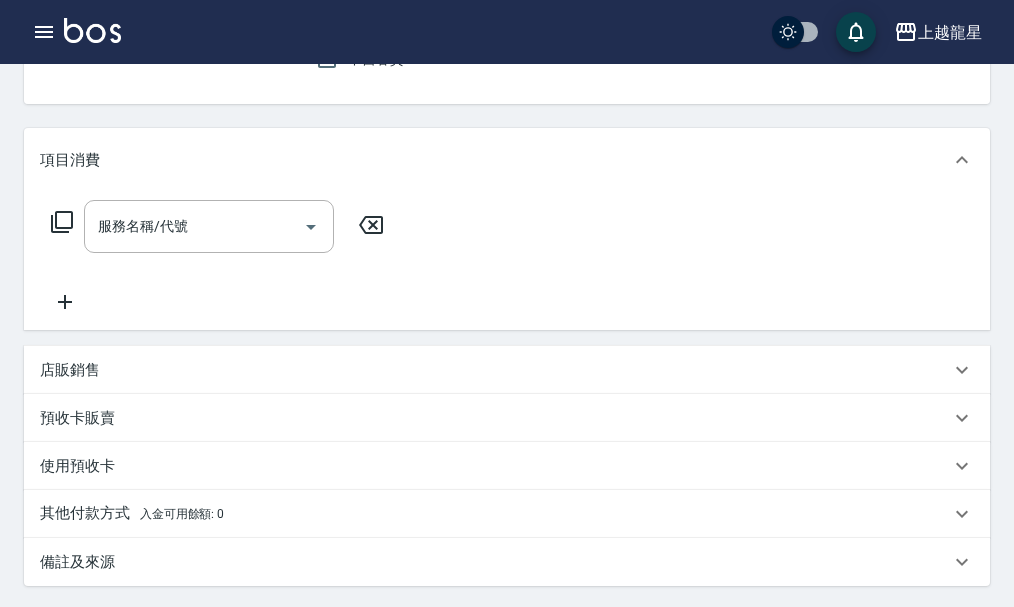 click on "店販銷售" at bounding box center (70, 370) 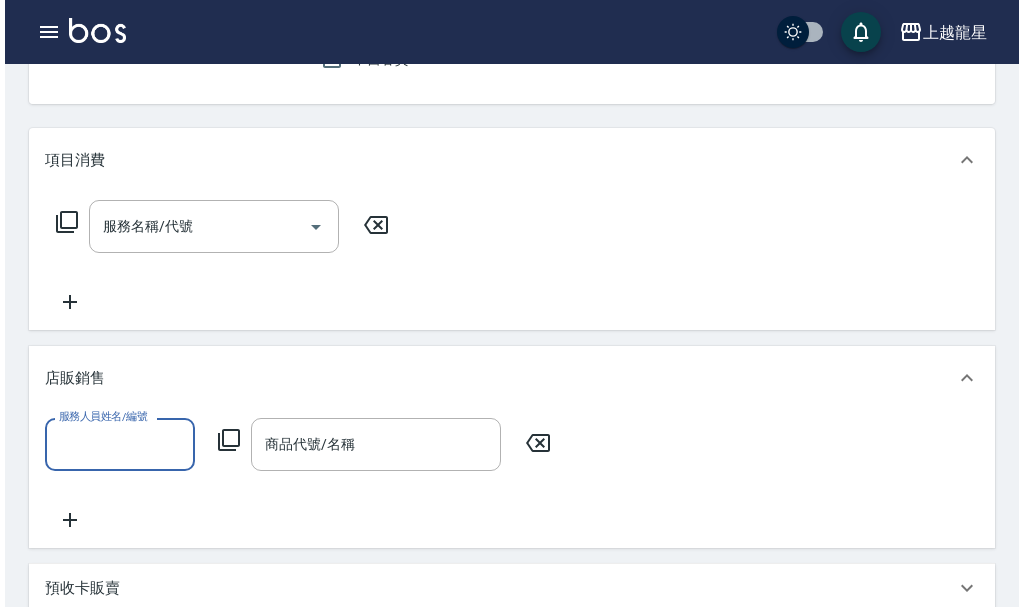 scroll, scrollTop: 0, scrollLeft: 0, axis: both 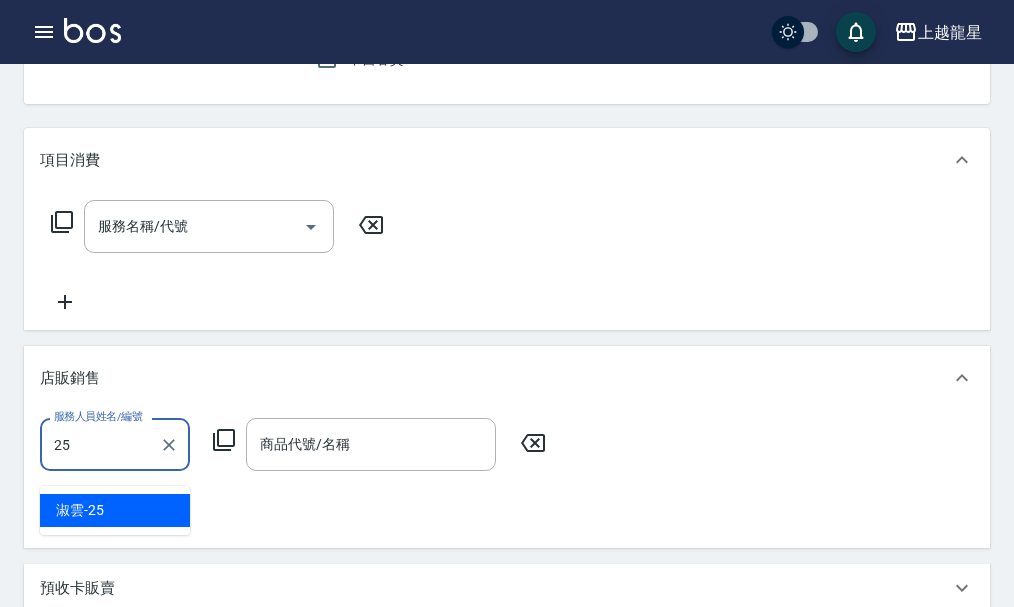 click on "淑雲 -25" at bounding box center [115, 510] 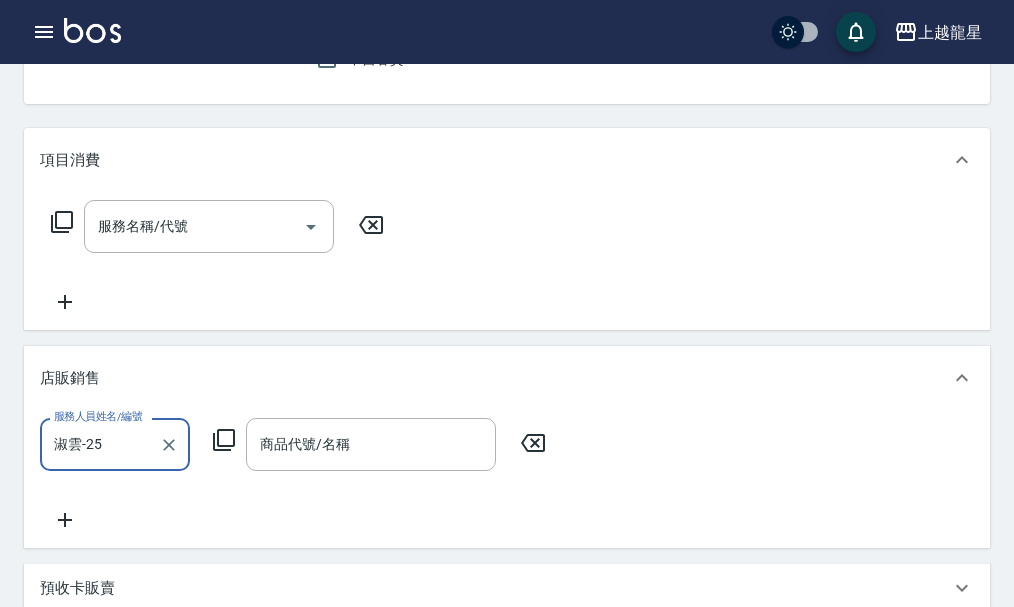 type on "淑雲-25" 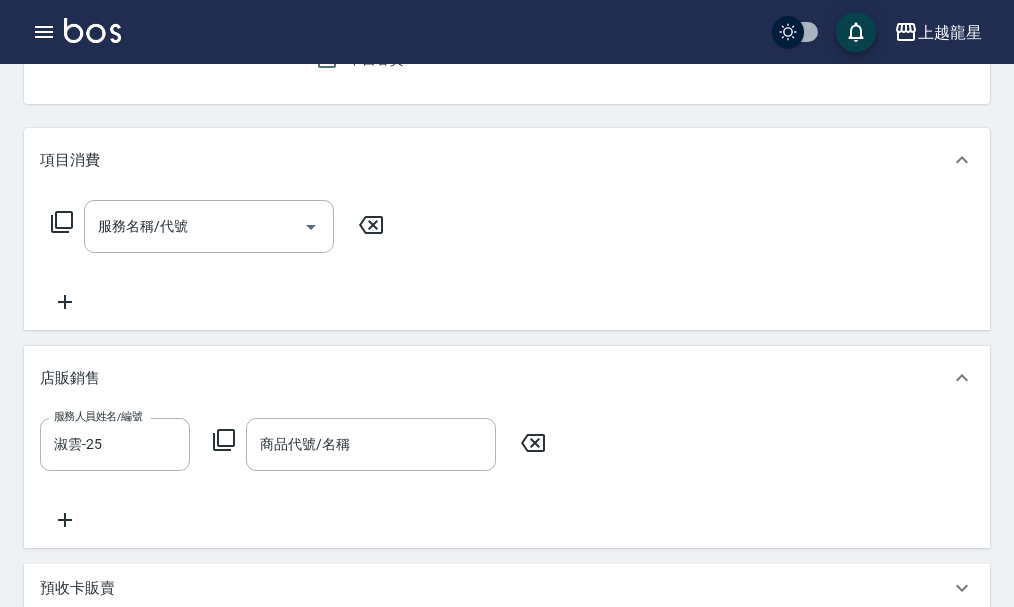 click 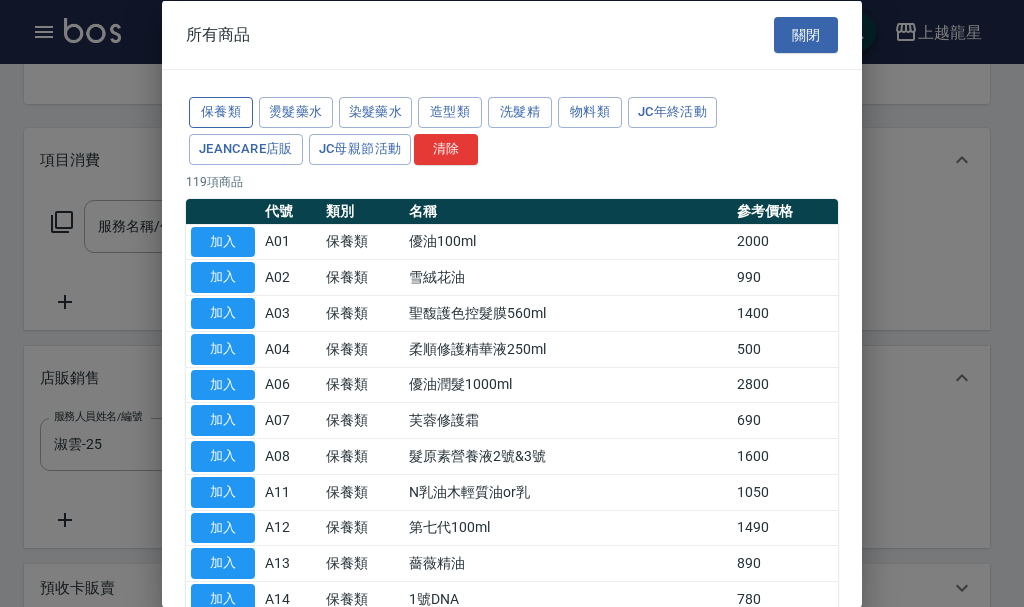 click on "保養類" at bounding box center [221, 112] 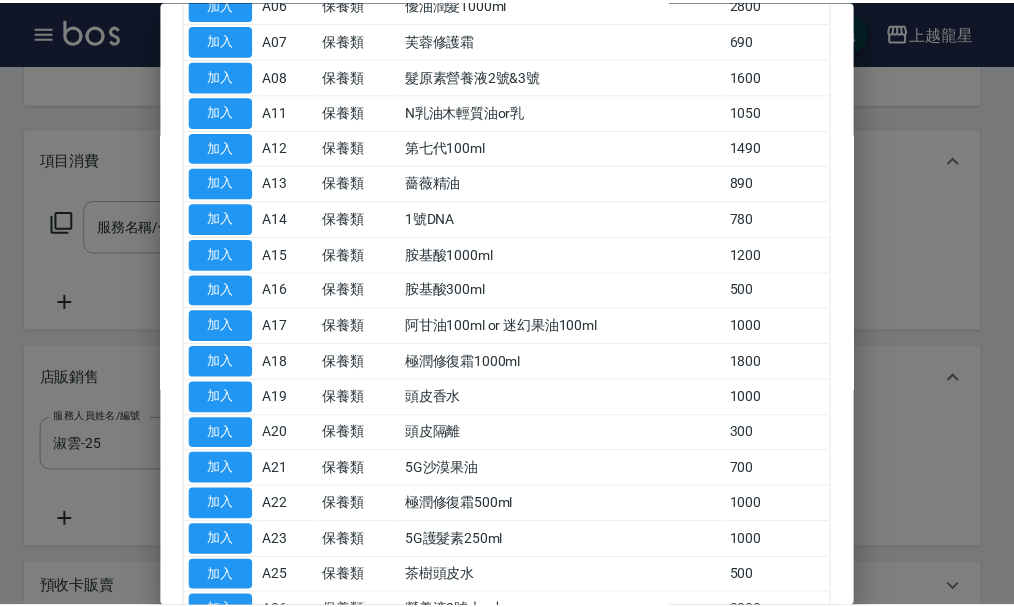 scroll, scrollTop: 500, scrollLeft: 0, axis: vertical 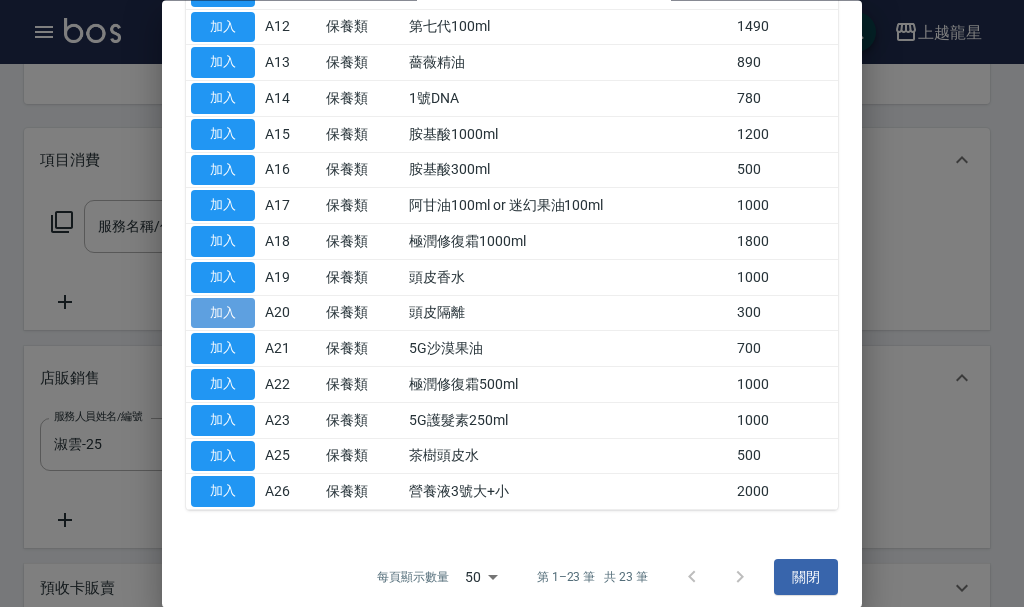 click on "加入" at bounding box center [223, 313] 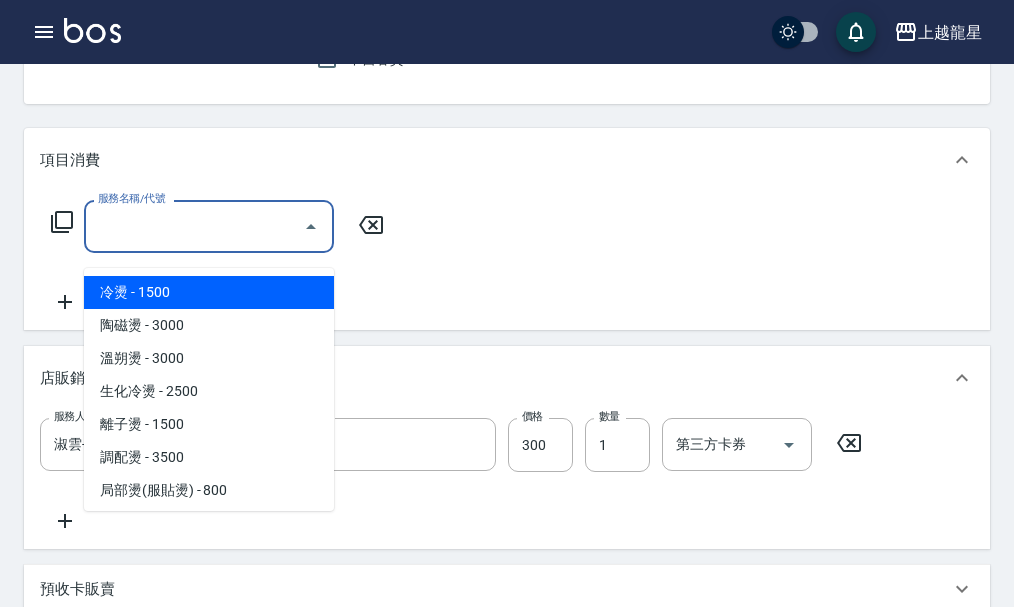 click on "服務名稱/代號" at bounding box center (194, 226) 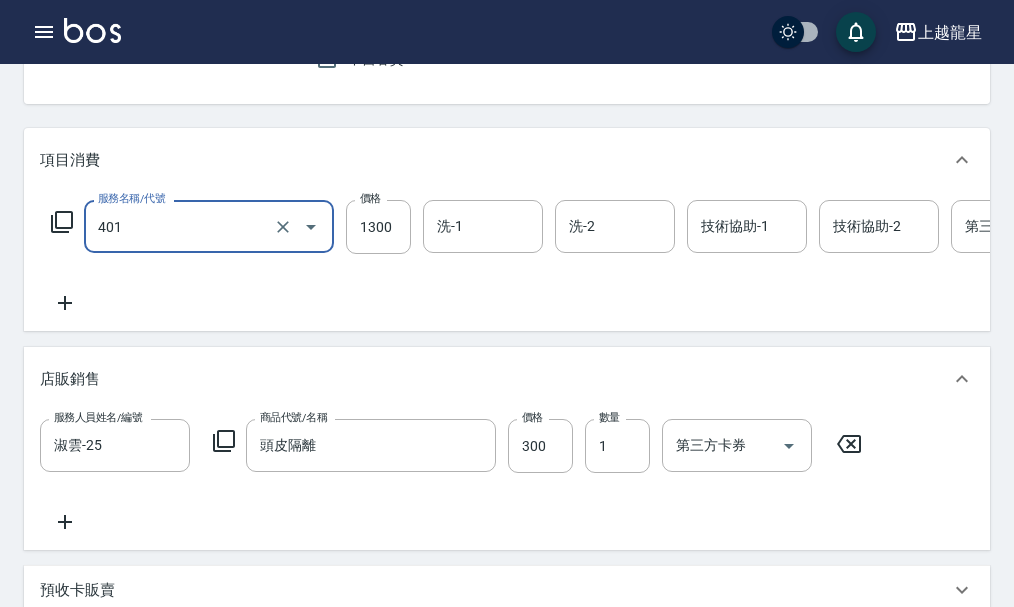 type on "染髮根3公分內(401)" 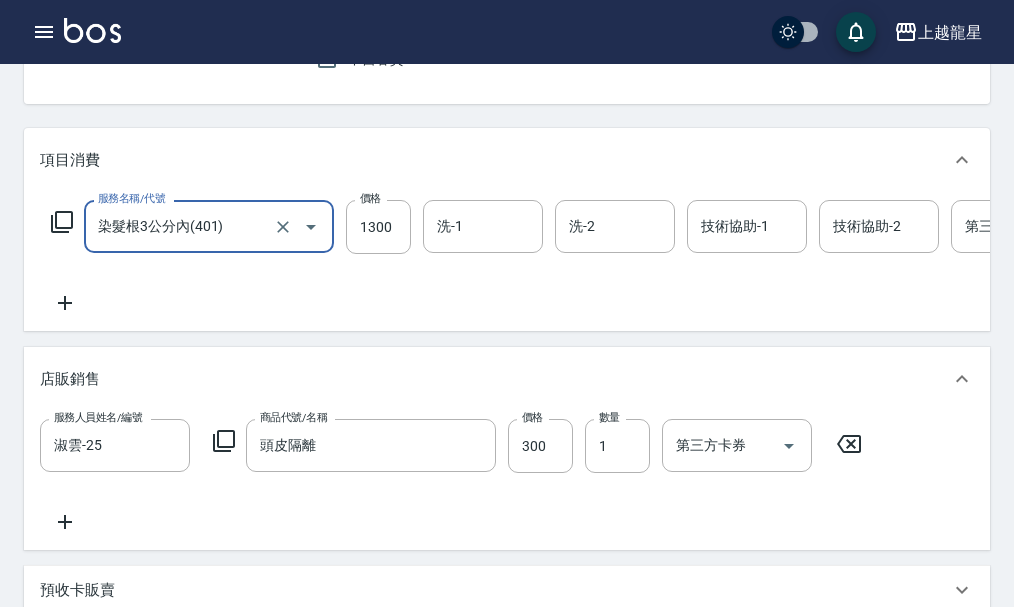 click 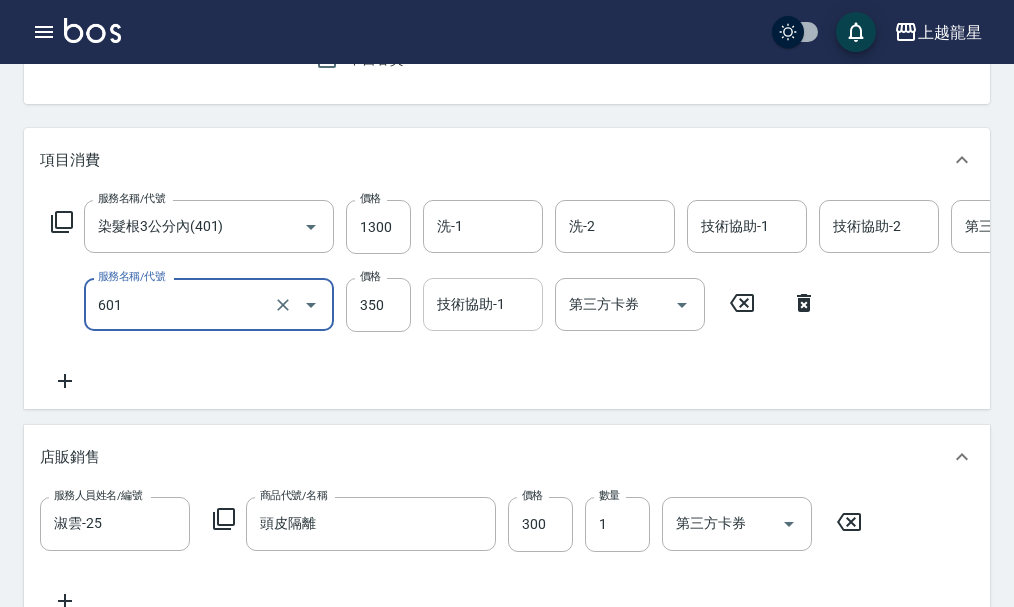 click on "技術協助-1" at bounding box center [483, 304] 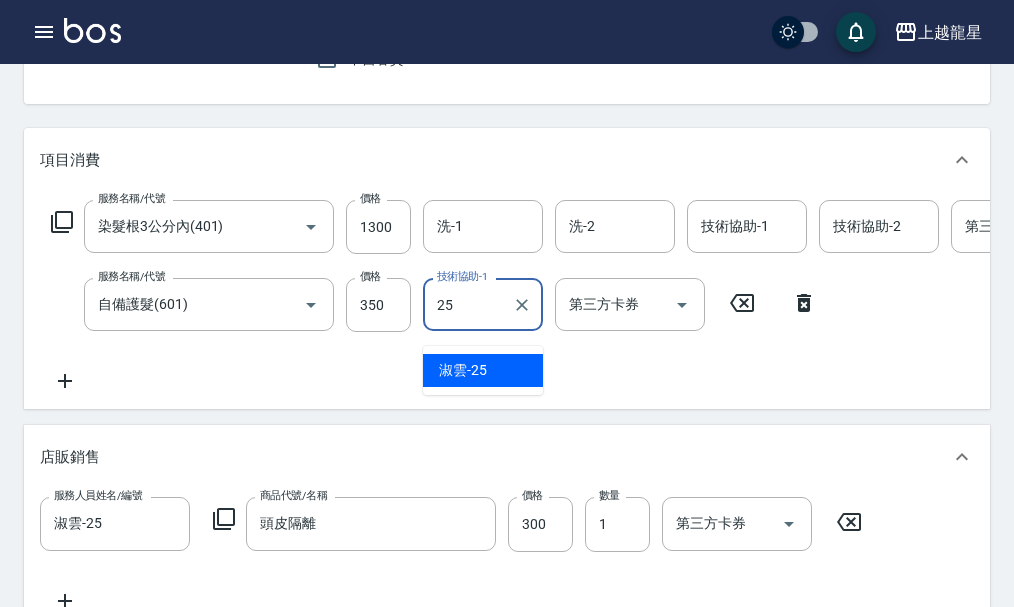 click on "淑雲 -25" at bounding box center [463, 370] 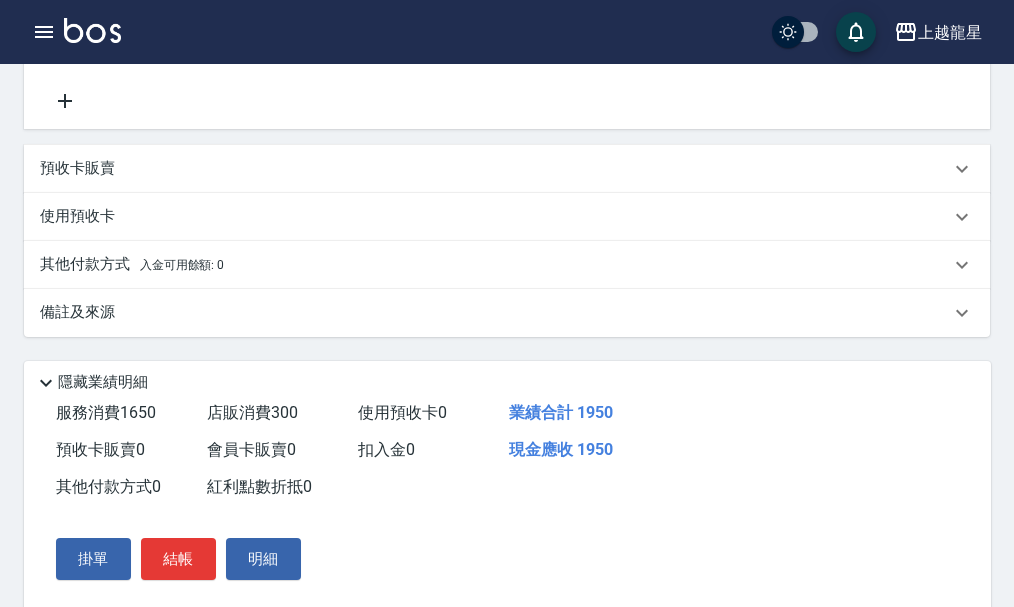 scroll, scrollTop: 200, scrollLeft: 0, axis: vertical 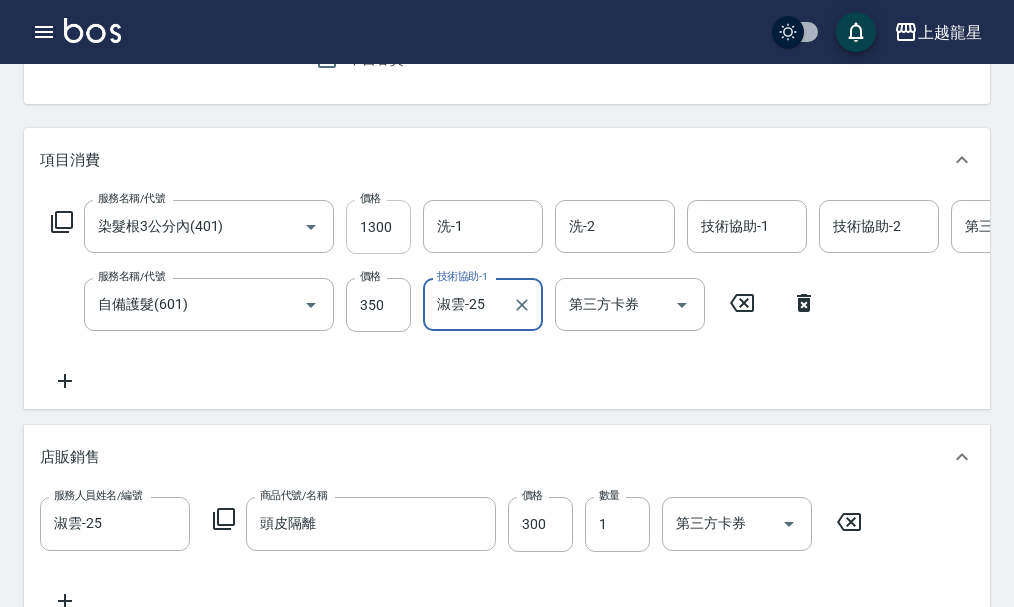 type on "淑雲-25" 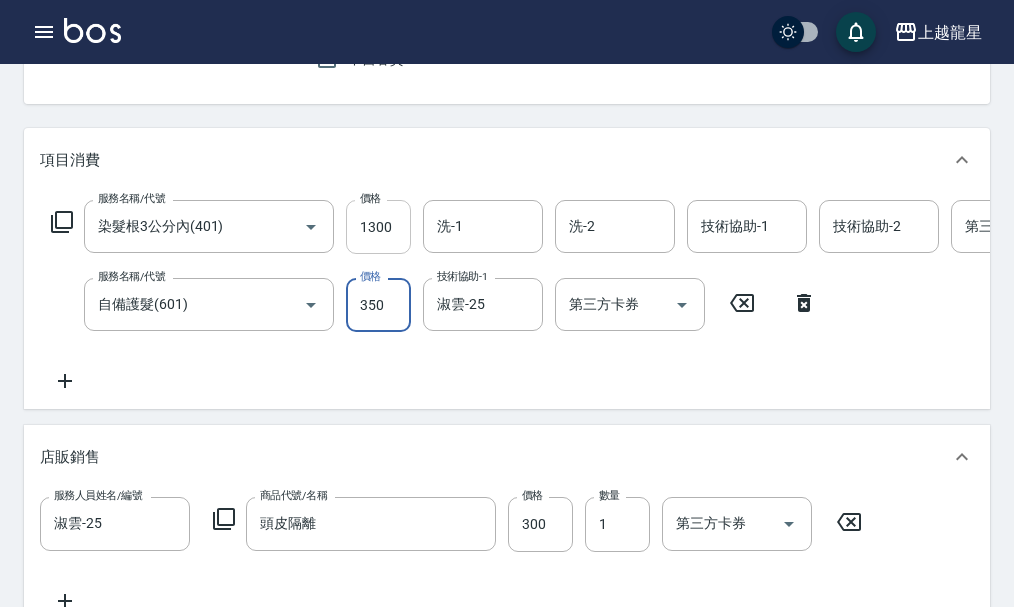 click on "1300" at bounding box center (378, 227) 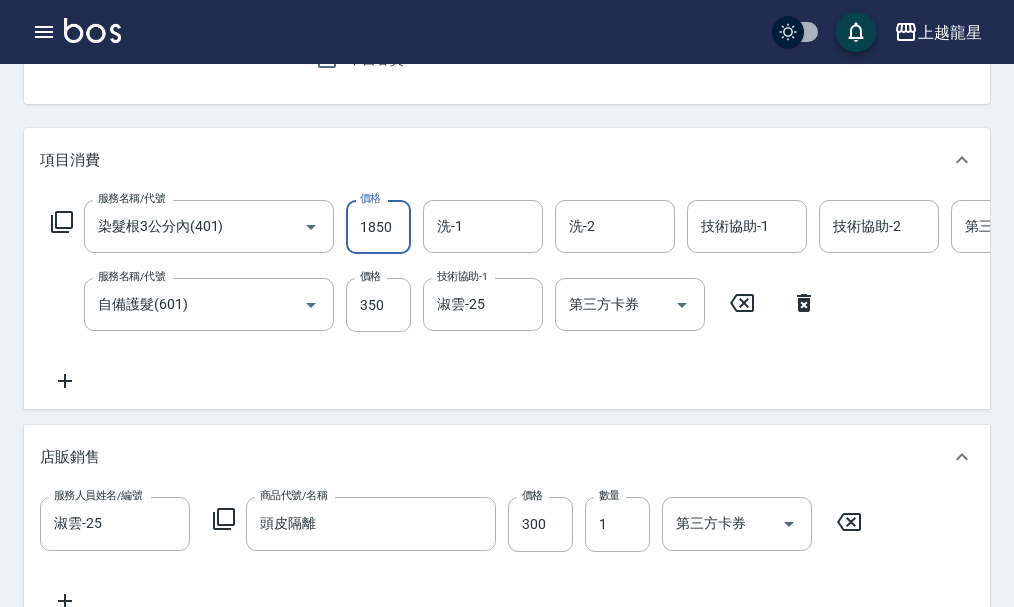 type on "1850" 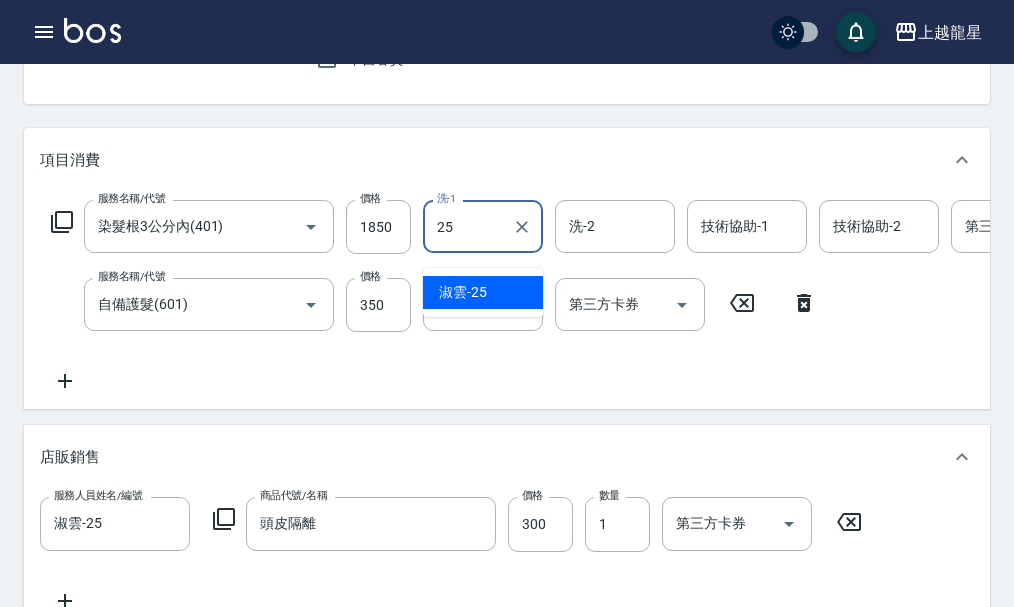 type on "淑雲-25" 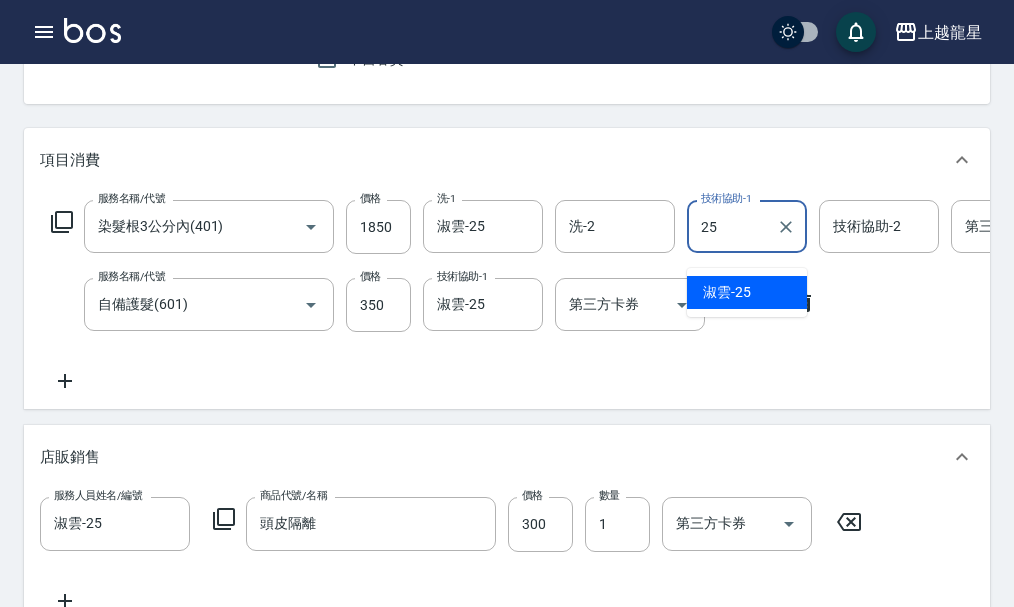 type on "淑雲-25" 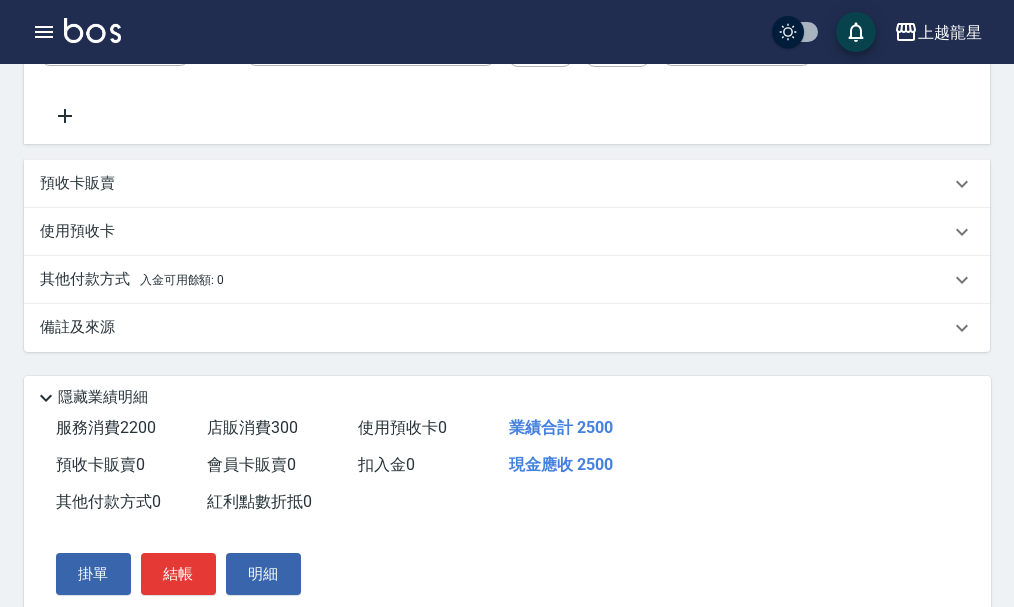 scroll, scrollTop: 792, scrollLeft: 0, axis: vertical 